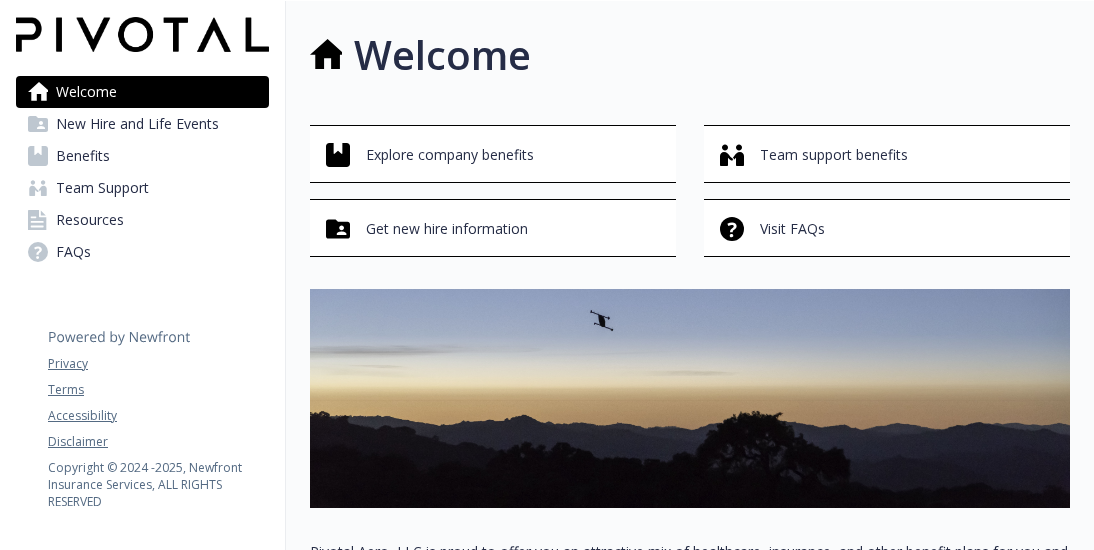 scroll, scrollTop: 0, scrollLeft: 0, axis: both 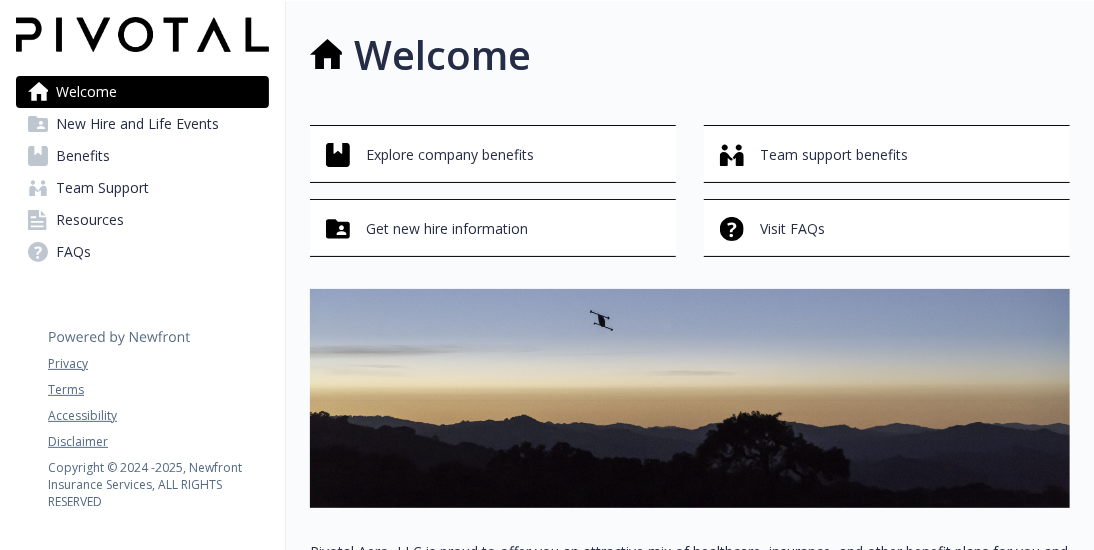 click on "Benefits" at bounding box center (83, 156) 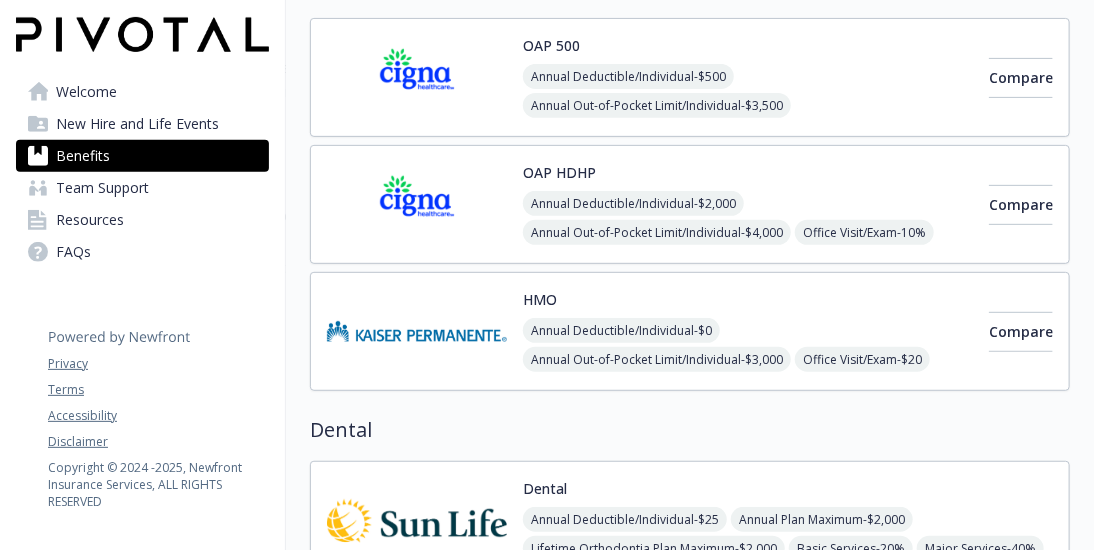 scroll, scrollTop: 80, scrollLeft: 0, axis: vertical 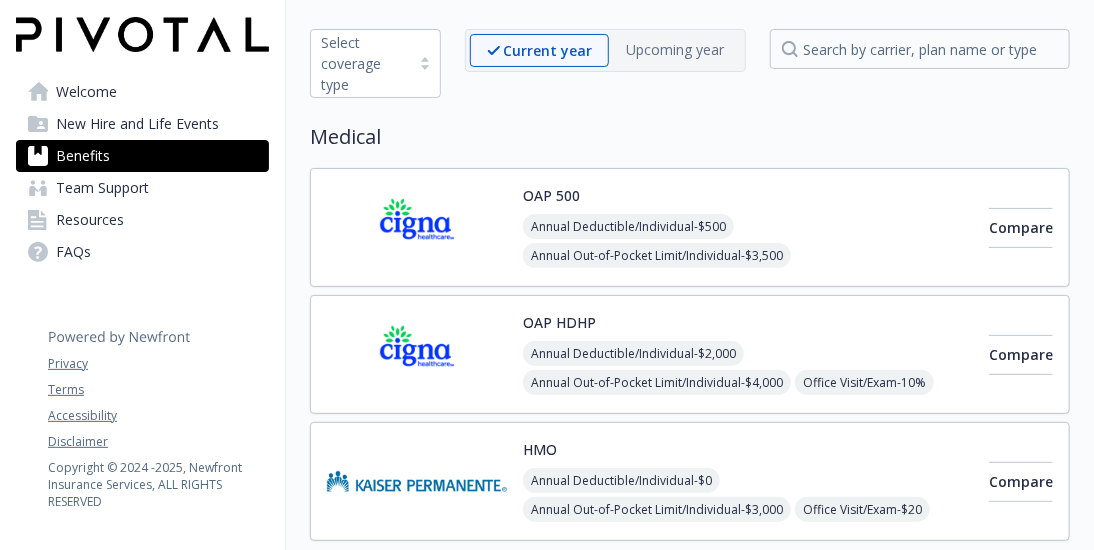 click on "Annual Deductible/Individual  -  $2,000 Annual Out-of-Pocket Limit/Individual  -  $4,000 Office Visit/Exam  -  10% Coinsurance  -  10% Prescription Drug/Generic  -  $10 Prescription Drug/Brand Formulary  -  $30 Prescription Drug/Brand Non-Formulary  -  $50 Prescription Drug/Specialty  -  30% but not more than $150" at bounding box center (748, 426) 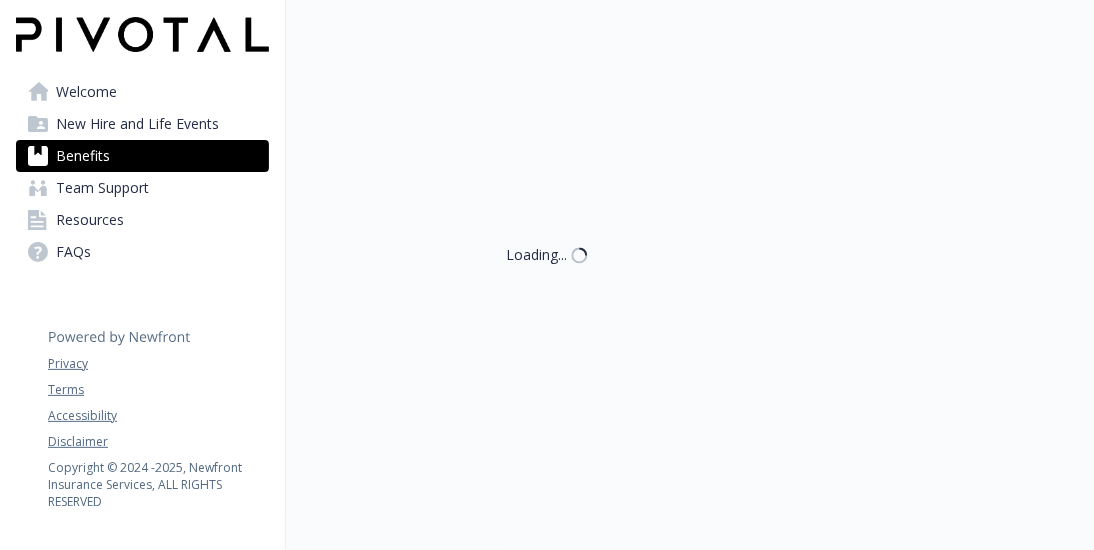 scroll, scrollTop: 80, scrollLeft: 0, axis: vertical 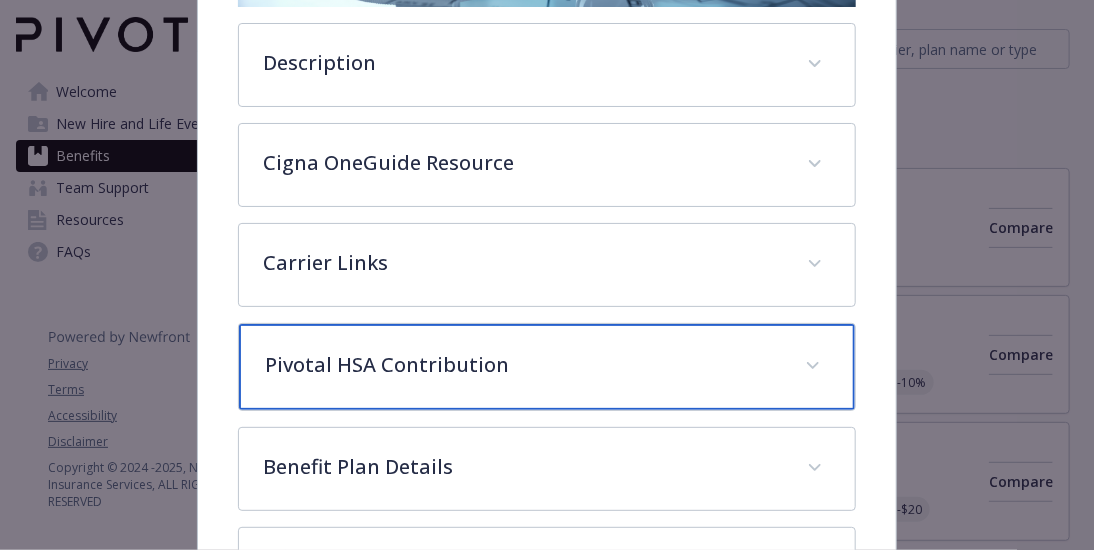 click on "Pivotal HSA Contribution" at bounding box center (547, 367) 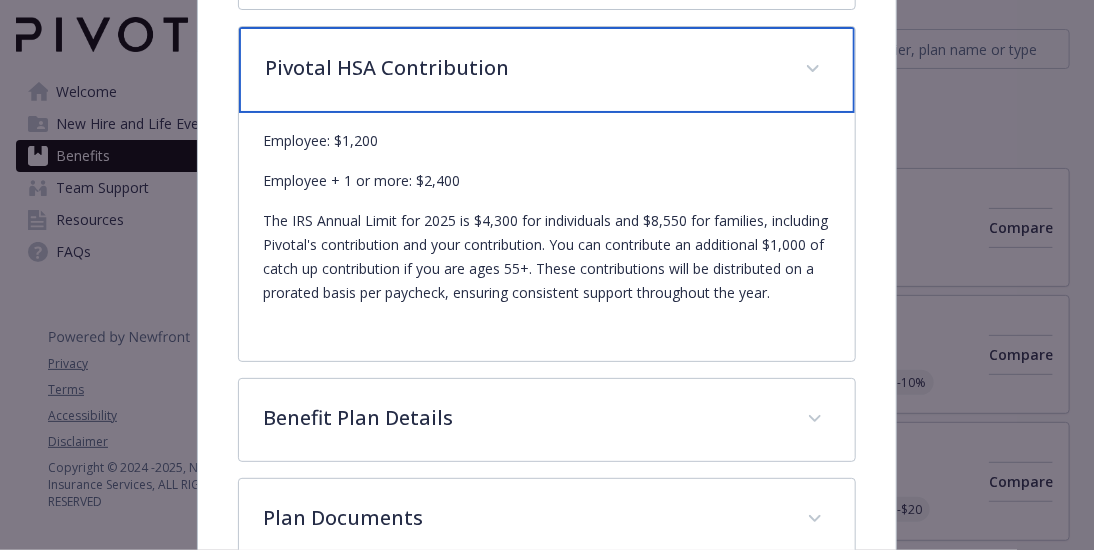 scroll, scrollTop: 676, scrollLeft: 0, axis: vertical 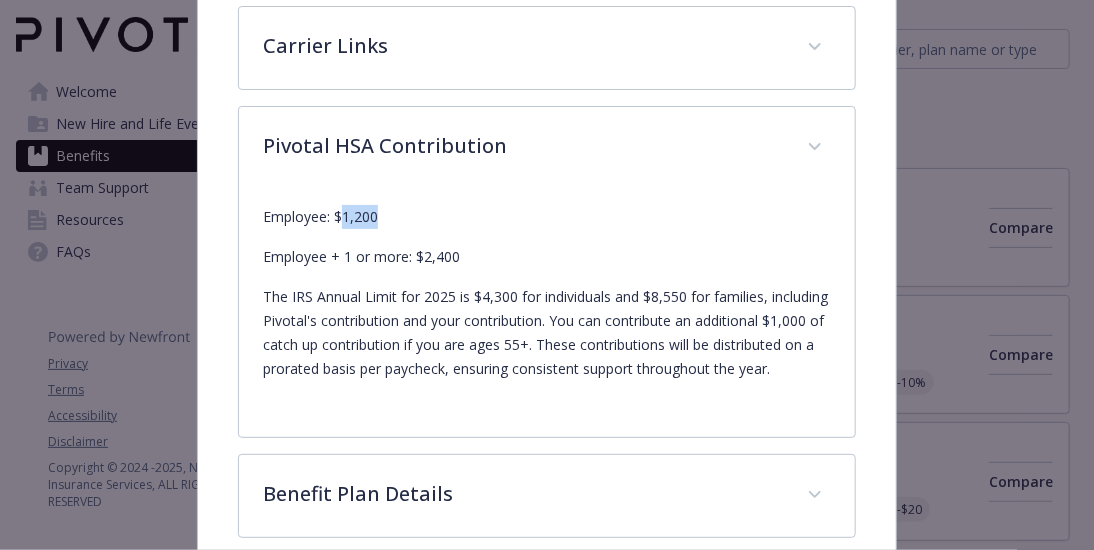 drag, startPoint x: 339, startPoint y: 215, endPoint x: 382, endPoint y: 212, distance: 43.104523 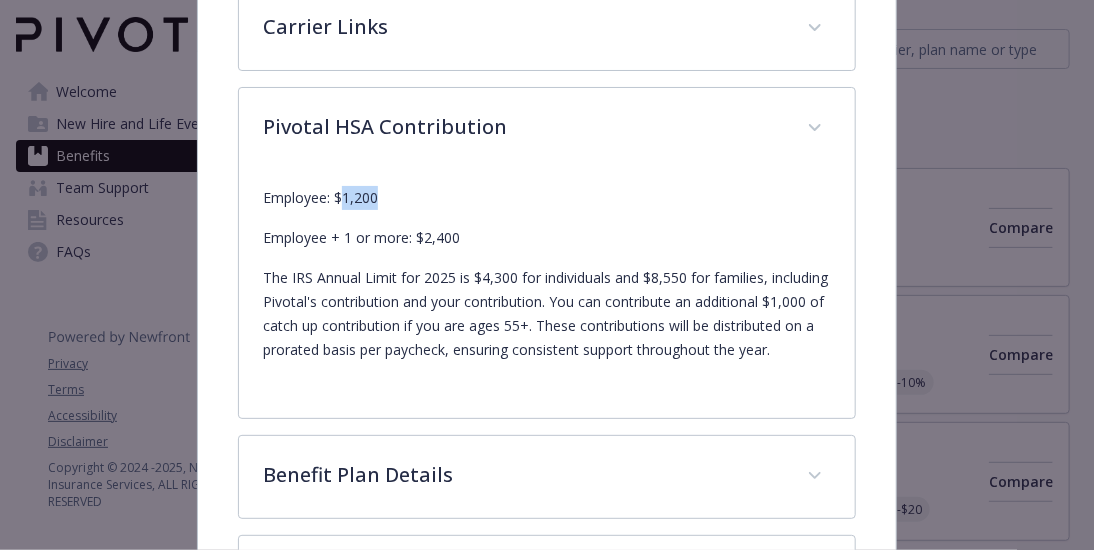 scroll, scrollTop: 676, scrollLeft: 0, axis: vertical 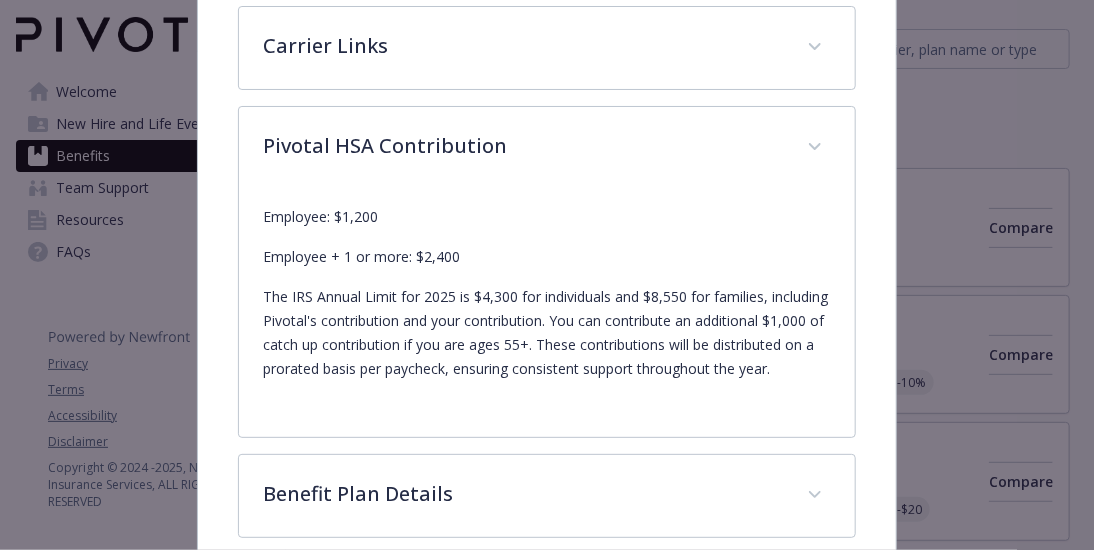 click on "Employee: $1,200
Employee + 1 or more: $2,400
The IRS Annual Limit for 2025 is $4,300 for individuals and $8,550 for families, including Pivotal's contribution and your contribution. You can contribute an additional $1,000 of catch up contribution if you are ages 55+. These contributions will be distributed on a prorated basis per paycheck, ensuring consistent support throughout the year." at bounding box center (547, 301) 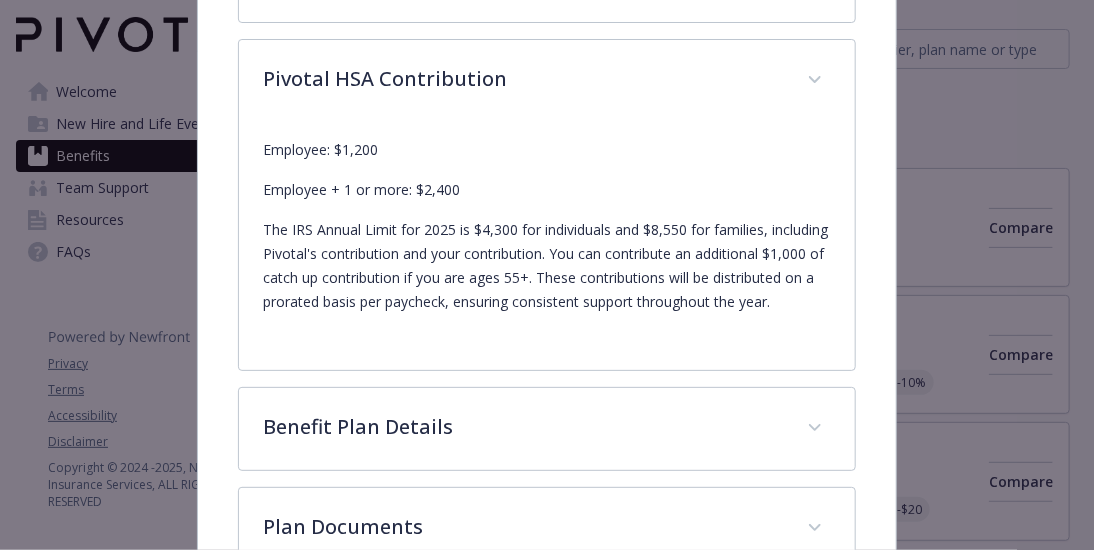 scroll, scrollTop: 836, scrollLeft: 0, axis: vertical 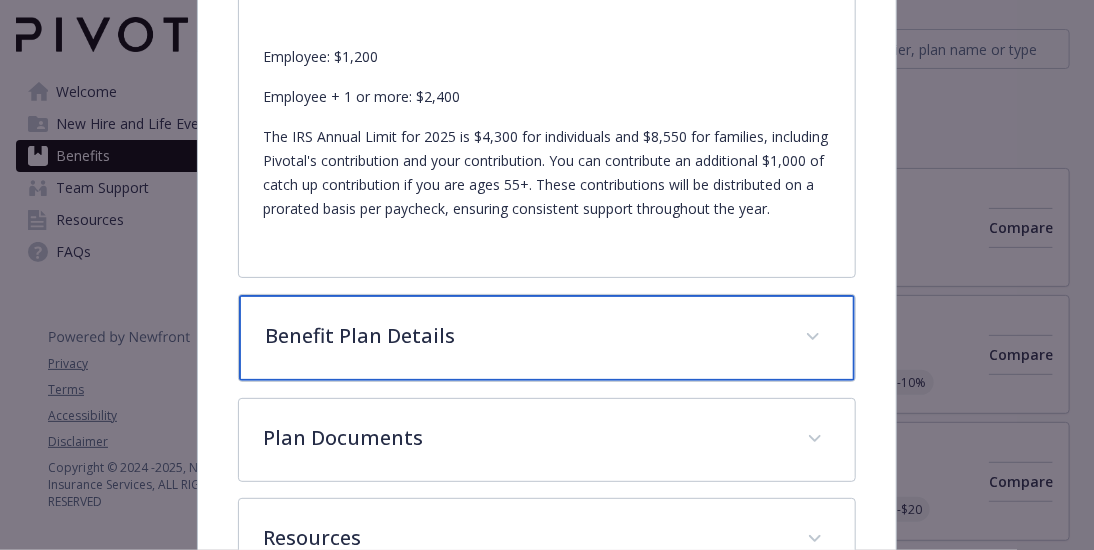 click on "Benefit Plan Details" at bounding box center [523, 336] 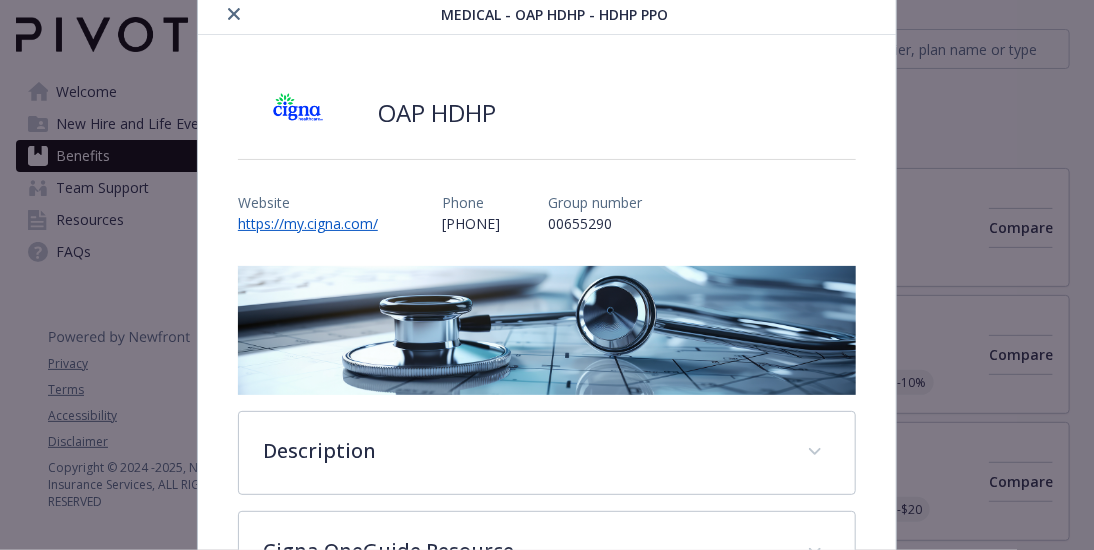 scroll, scrollTop: 36, scrollLeft: 0, axis: vertical 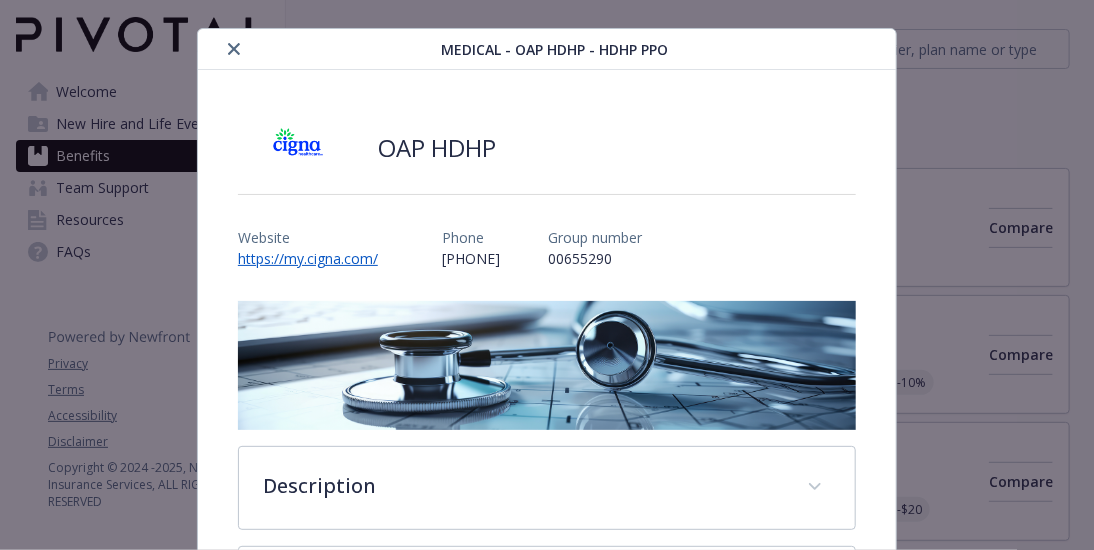 click 